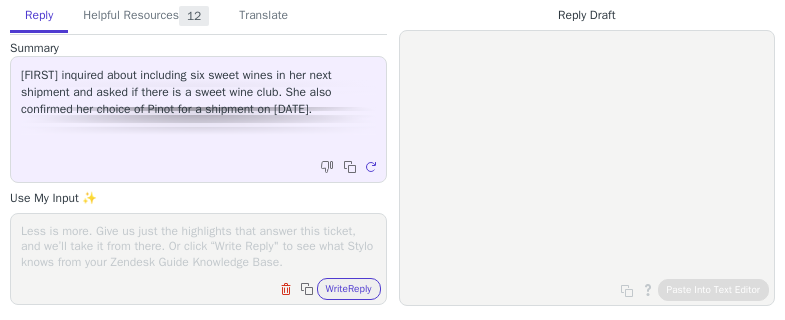scroll, scrollTop: 0, scrollLeft: 0, axis: both 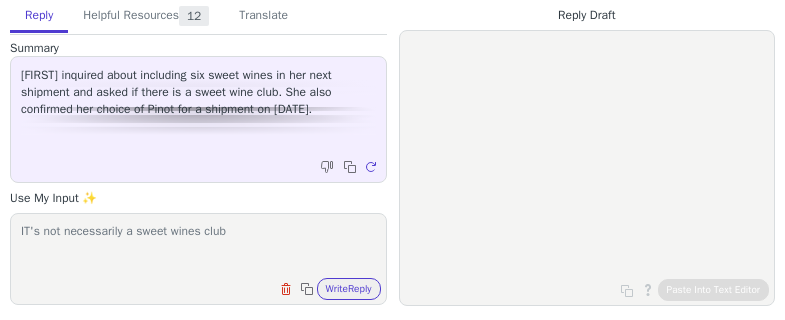 click on "IT's not necessarily a sweet wines club" at bounding box center [198, 246] 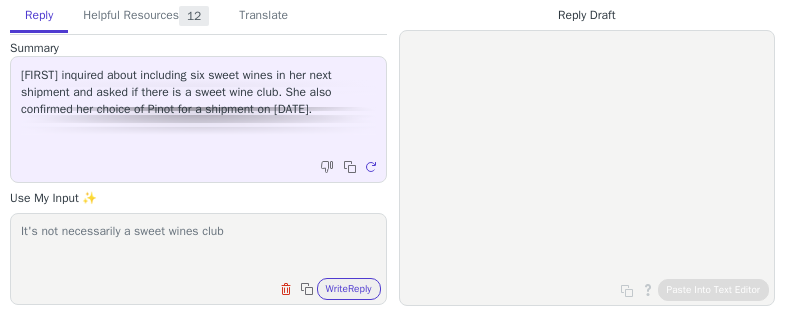 click on "It's not necessarily a sweet wines club" at bounding box center [198, 246] 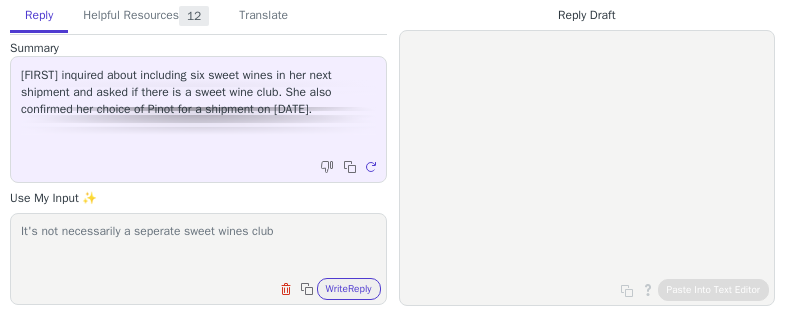 click on "It's not necessarily a seperate sweet wines club" at bounding box center (198, 246) 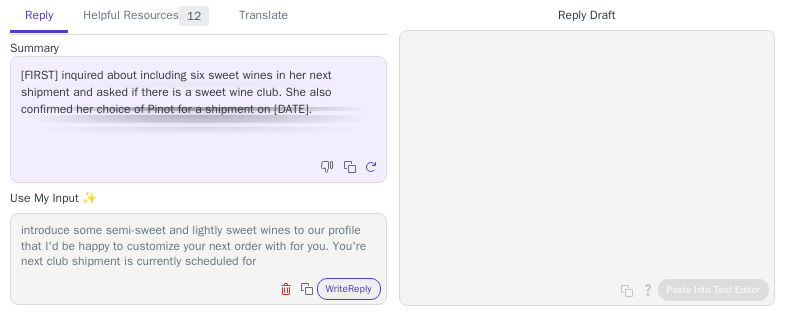 scroll, scrollTop: 31, scrollLeft: 0, axis: vertical 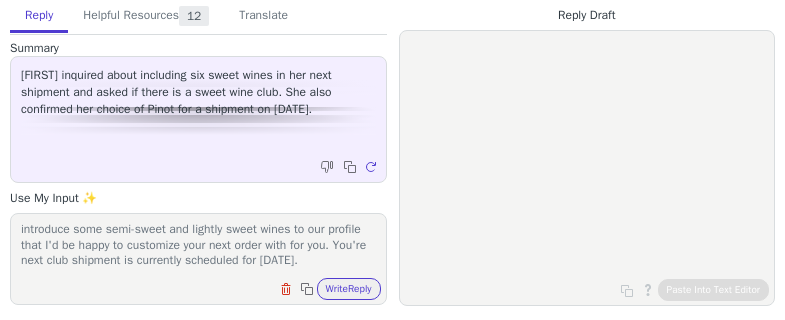 paste on "I'll be sure to reach out to you 10 days before, via email, as a reminder and to see if you'd like to go over your selections together." 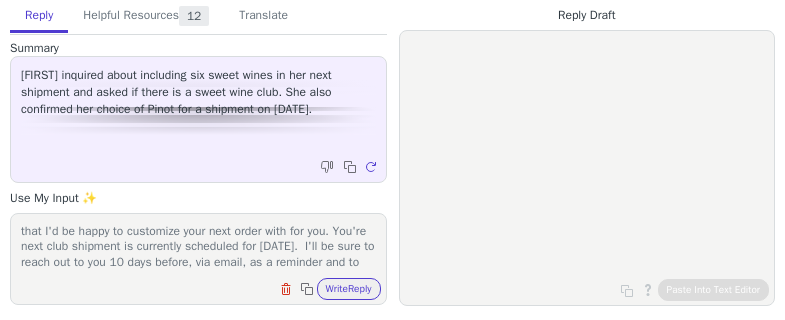 scroll, scrollTop: 77, scrollLeft: 0, axis: vertical 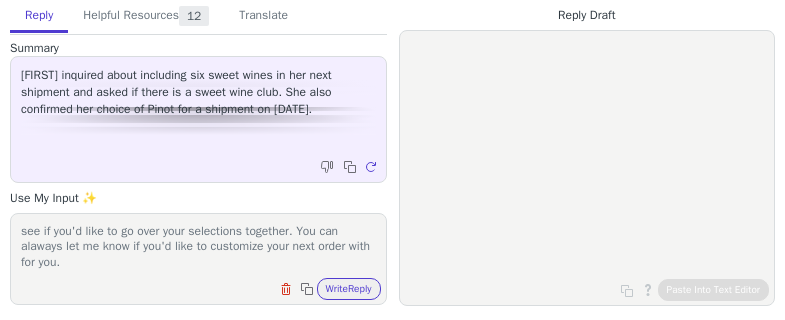 click on "It's not necessarily a seperate sweet wines club, but we did introduce some semi-sweet and lightly sweet wines to our profile that I'd be happy to customize your next order with for you. You're next club shipment is currently scheduled for 09/16/25.  I'll be sure to reach out to you 10 days before, via email, as a reminder and to see if you'd like to go over your selections together." at bounding box center [198, 246] 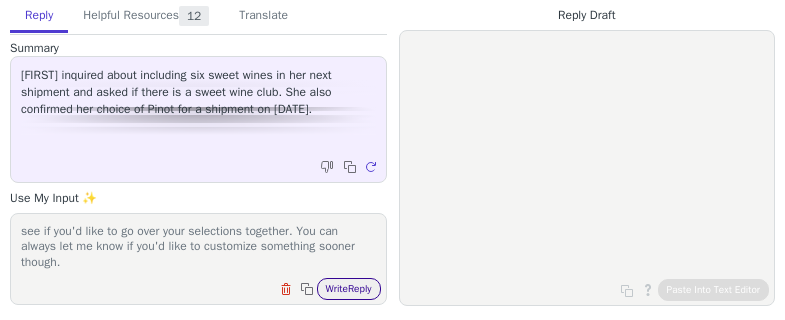 type on "It's not necessarily a seperate sweet wines club, but we did introduce some semi-sweet and lightly sweet wines to our profile that I'd be happy to customize your next order with for you. You're next club shipment is currently scheduled for 09/16/25.  I'll be sure to reach out to you 10 days before, via email, as a reminder and to see if you'd like to go over your selections together. You can always let me know if you'd like to customize something sooner though." 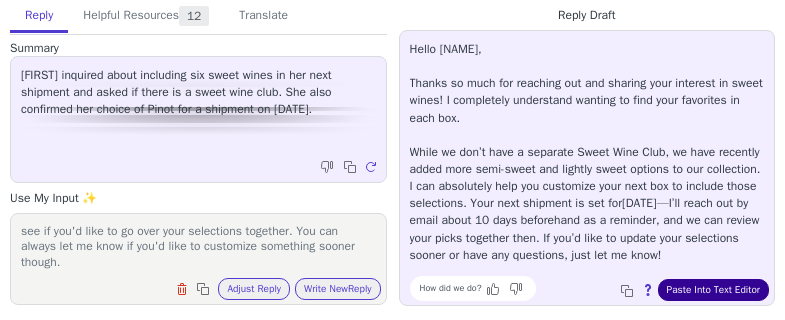 click on "Paste Into Text Editor" at bounding box center [713, 290] 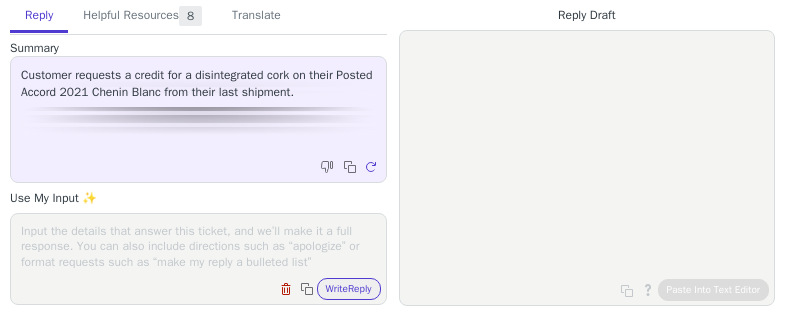 scroll, scrollTop: 0, scrollLeft: 0, axis: both 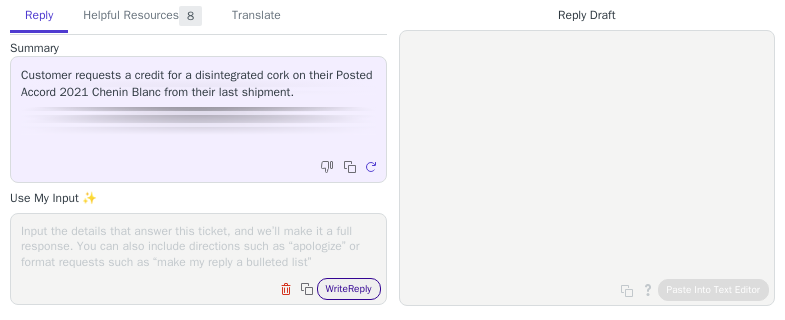 click on "Write  Reply" at bounding box center (349, 289) 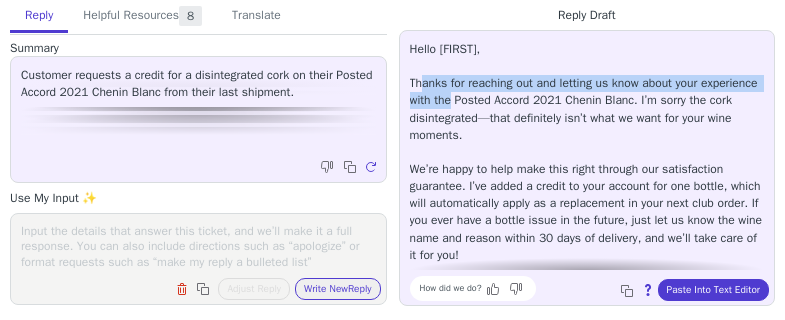 drag, startPoint x: 424, startPoint y: 80, endPoint x: 516, endPoint y: 100, distance: 94.14882 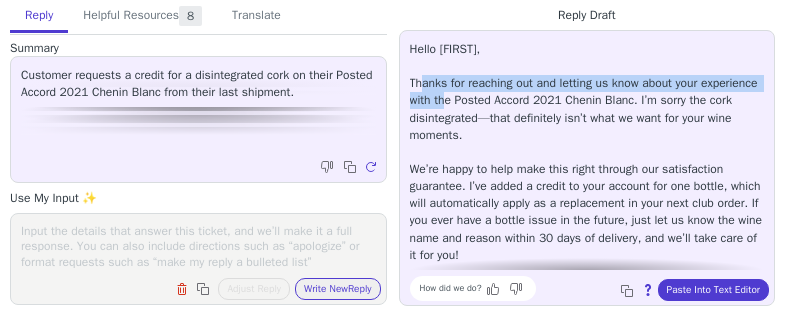 click on "Hello [FIRST], Thanks for reaching out and letting us know about your experience with the Posted Accord 2021 Chenin Blanc. I’m sorry the cork disintegrated—that definitely isn’t what we want for your wine moments. We’re happy to help make this right through our satisfaction guarantee. I’ve added a credit to your account for one bottle, which will automatically apply as a replacement in your next club order. If you ever have a bottle issue in the future, just let us know the wine name and reason within 30 days of delivery, and we’ll take care of it for you! P.S. If you haven’t tried it, you can always manage club orders or update preferences directly on your account dashboard." at bounding box center (587, 178) 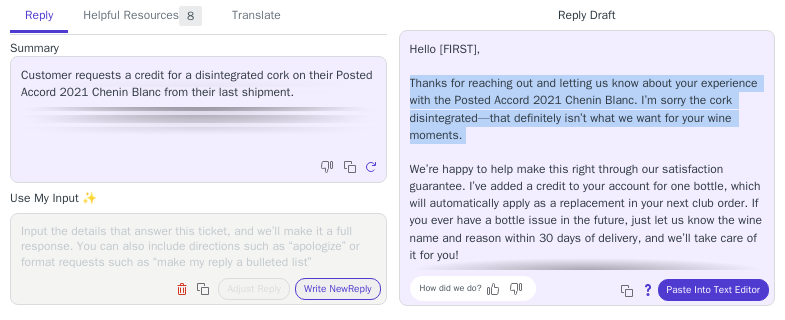drag, startPoint x: 407, startPoint y: 84, endPoint x: 574, endPoint y: 149, distance: 179.2038 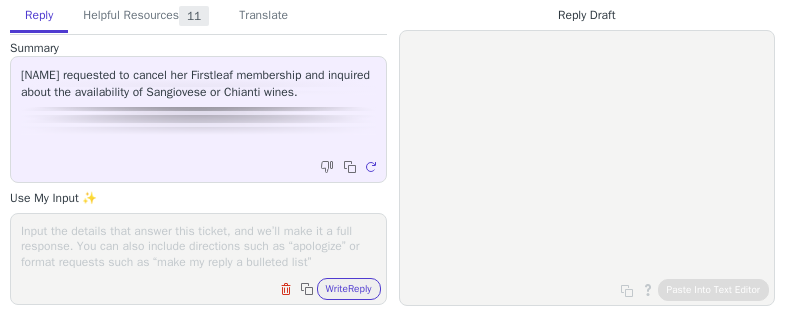scroll, scrollTop: 0, scrollLeft: 0, axis: both 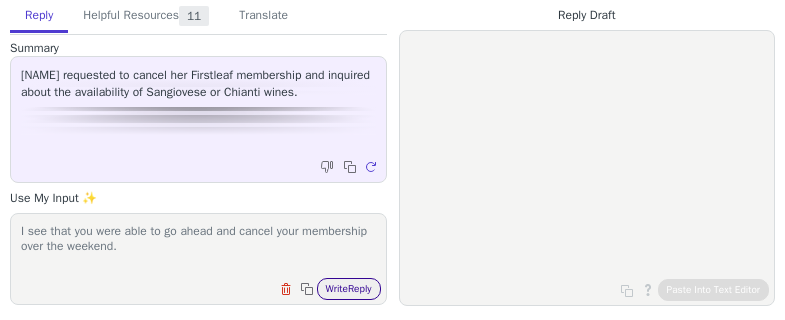 type on "I see that you were able to go ahead and cancel your membership over the weekend." 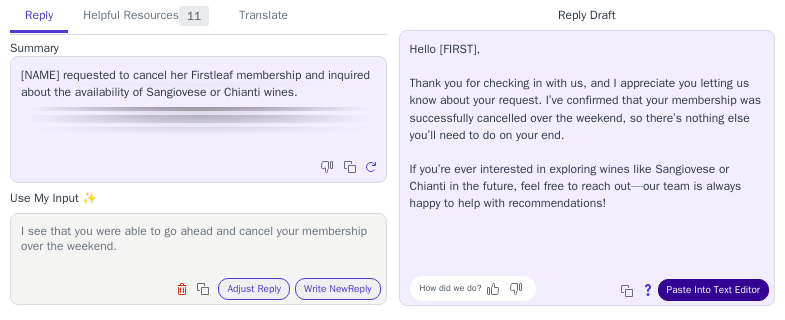 click on "Paste Into Text Editor" at bounding box center (713, 290) 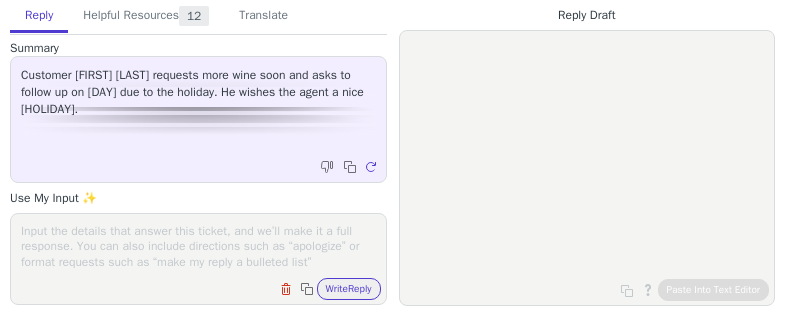 scroll, scrollTop: 0, scrollLeft: 0, axis: both 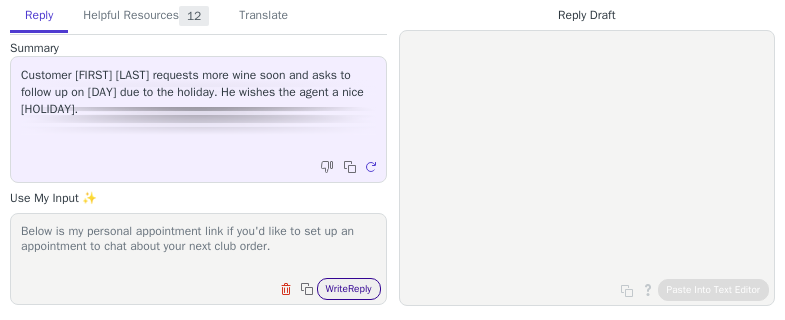 type on "Below is my personal appointment link if you'd like to set up an appointment to chat about your next club order." 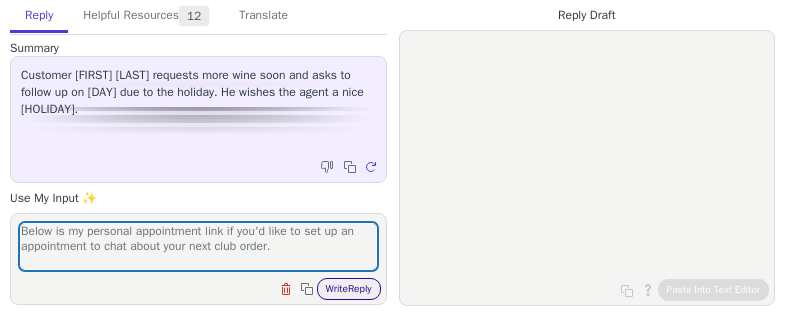 click on "Write  Reply" at bounding box center (349, 289) 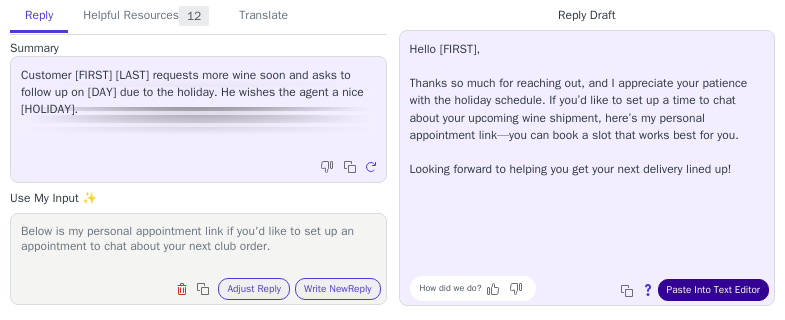click on "Paste Into Text Editor" at bounding box center (713, 290) 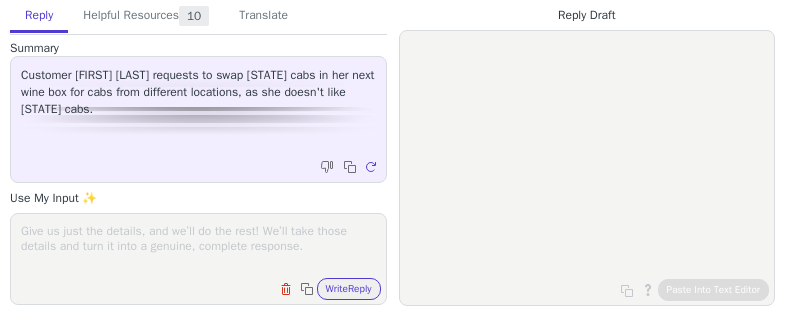 scroll, scrollTop: 0, scrollLeft: 0, axis: both 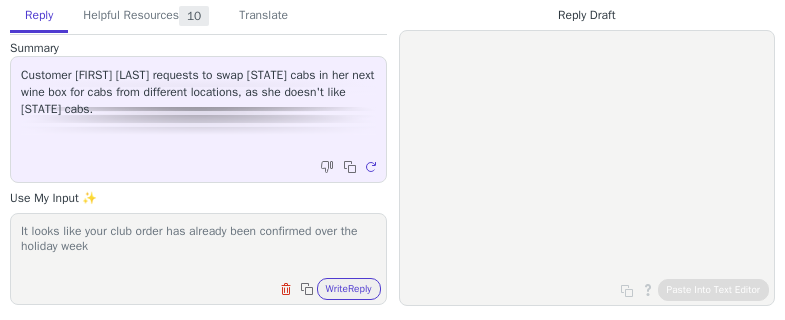 click on "It looks like your club order has already been confirmed over the holiday week" at bounding box center (198, 246) 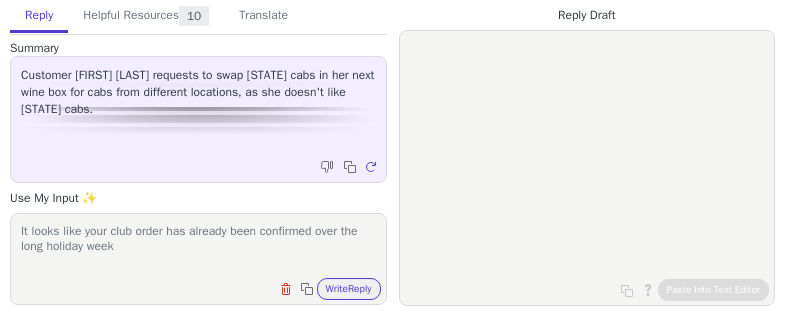 click on "It looks like your club order has already been confirmed over the long holiday week" at bounding box center [198, 246] 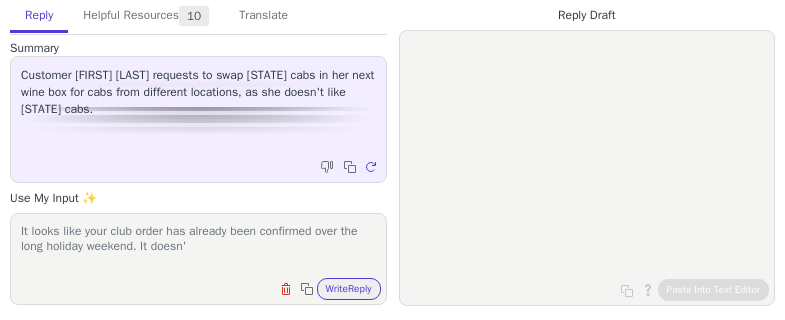 drag, startPoint x: 170, startPoint y: 253, endPoint x: 315, endPoint y: 258, distance: 145.08618 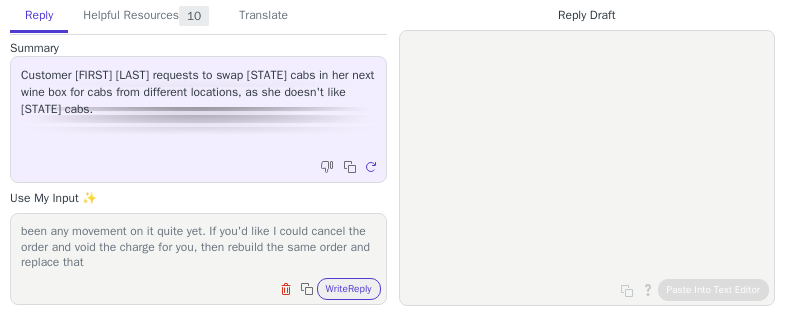 scroll, scrollTop: 62, scrollLeft: 0, axis: vertical 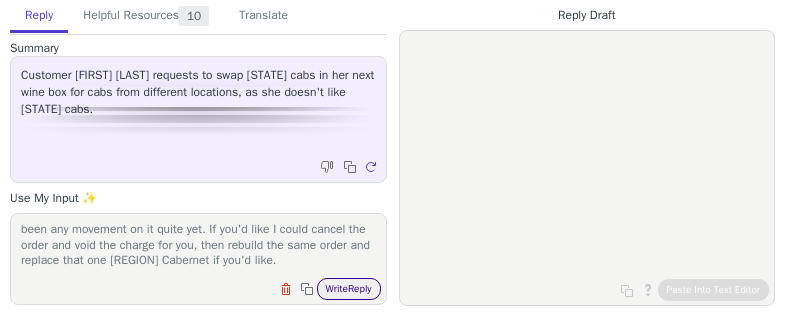 click on "Write  Reply" at bounding box center [349, 289] 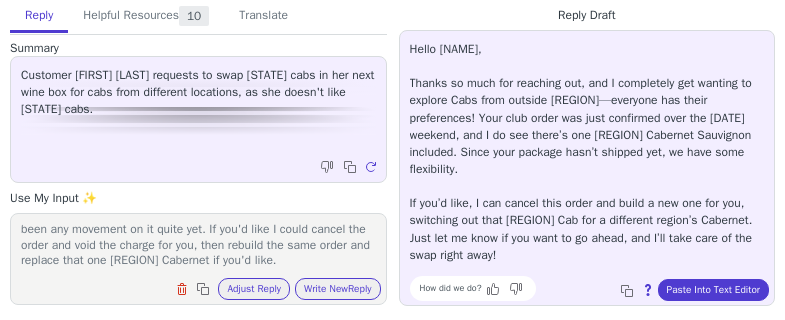click on "It looks like your club order has already been confirmed over the long holiday weekend. It does appear that there is one [STATE] Cabernet Sauvignon in the order that processed, and there hasn't been any movement on it quite yet. If you'd like I could cancel the order and void the charge for you, then rebuild the same order and replace that one [STATE] Cabernet if you'd like.  Clear field Copy to clipboard Adjust Reply Use input to adjust reply draft Write New  Reply" at bounding box center [198, 259] 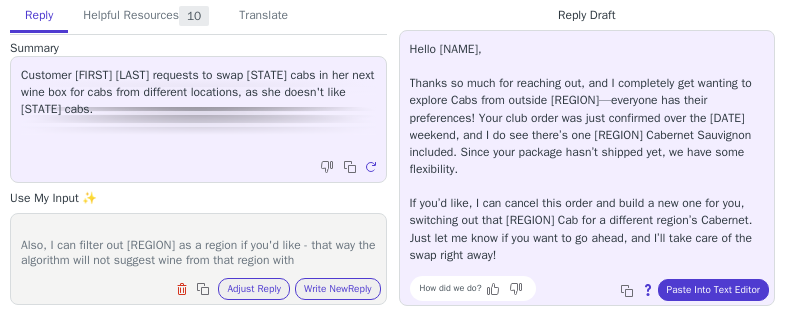 scroll, scrollTop: 124, scrollLeft: 0, axis: vertical 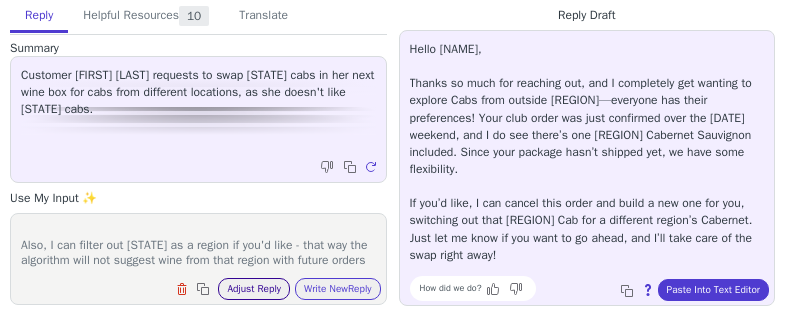 type on "It looks like your club order has already been confirmed over the long holiday weekend. It does appear that there is one [STATE] Cabernet Sauvignon in the order that processed, and there hasn't been any movement on it quite yet. If you'd like I could cancel the order and void the charge for you, then rebuild the same order and replace that one [STATE] Cabernet if you'd like.
Also, I can filter out [STATE] as a region if you'd like - that way the algorithm will not suggest wine from that region with future orders" 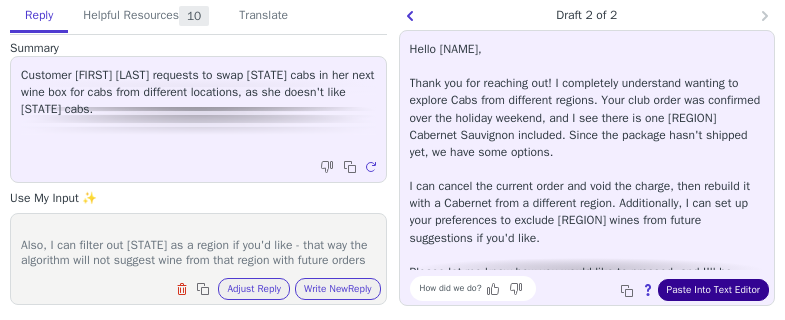 click on "Paste Into Text Editor" at bounding box center [713, 290] 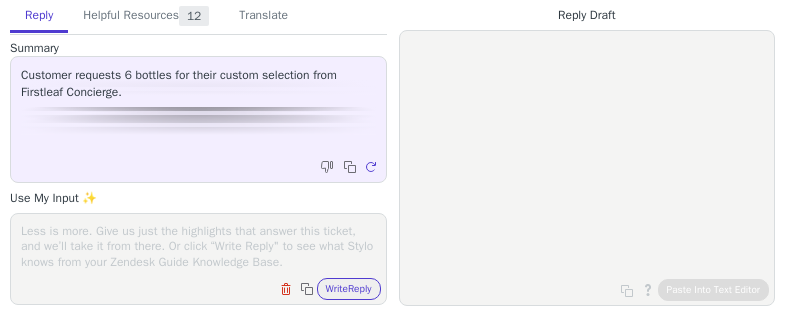scroll, scrollTop: 0, scrollLeft: 0, axis: both 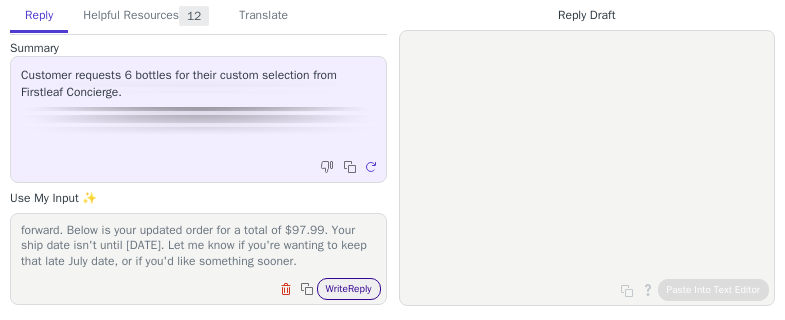 type on "Sure thing! I've gone ahead and disabled a "double order" under your preferences, so that algorithm will stick to 6 bottles moving forward. Below is your updated order for a total of $97.99. Your ship date isn't until [DATE]. Let me know if you're wanting to keep that late July date, or if you'd like something sooner." 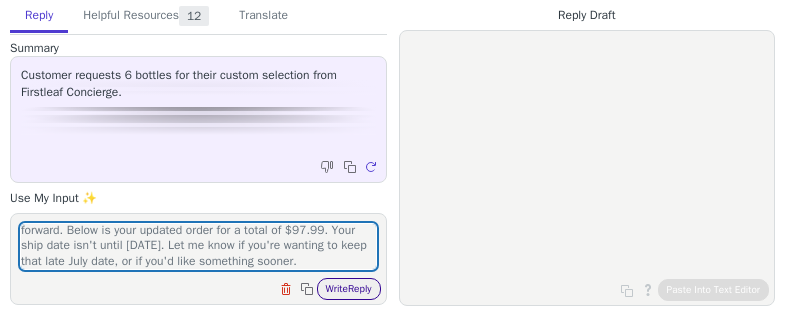 click on "Write  Reply" at bounding box center [349, 289] 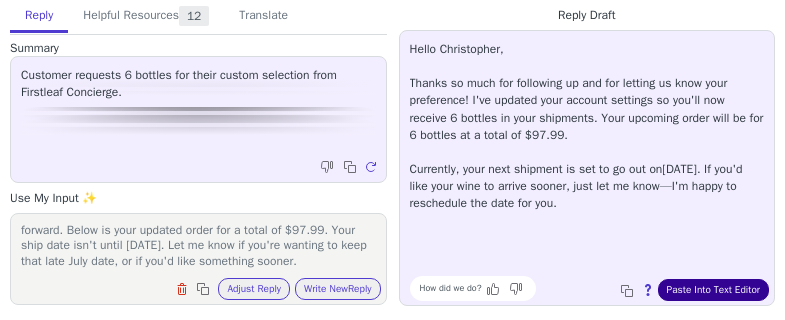 click on "Paste Into Text Editor" at bounding box center (713, 290) 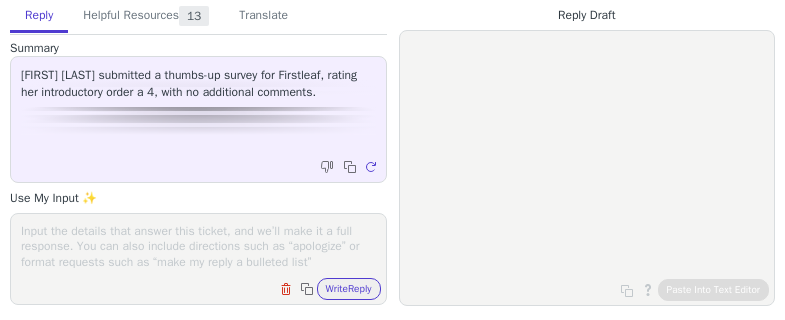 scroll, scrollTop: 0, scrollLeft: 0, axis: both 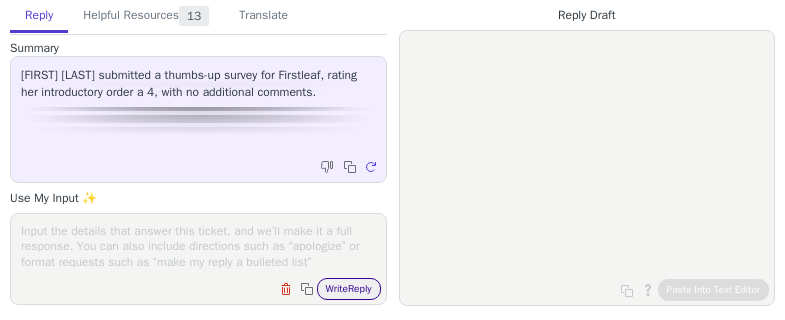 click on "Write  Reply" at bounding box center (349, 289) 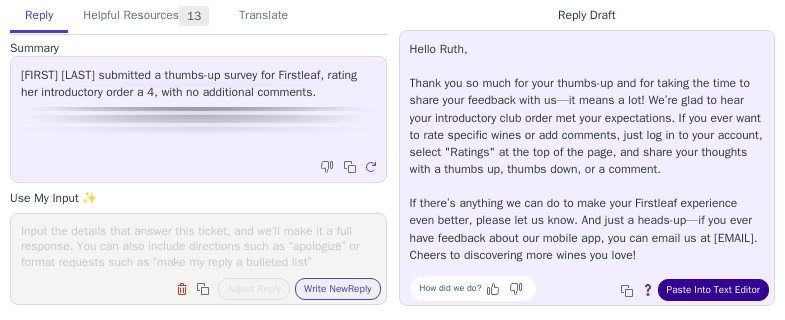 click on "Paste Into Text Editor" at bounding box center [713, 290] 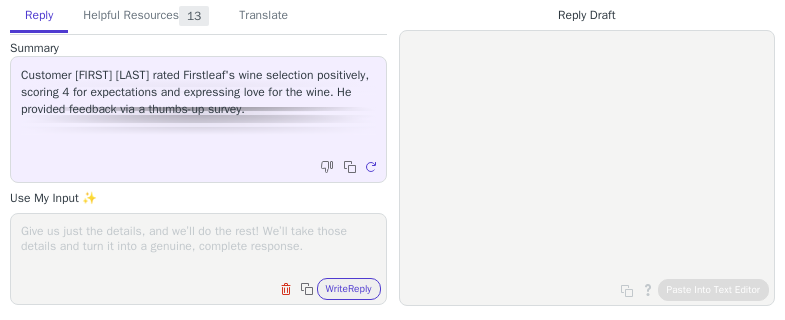 scroll, scrollTop: 0, scrollLeft: 0, axis: both 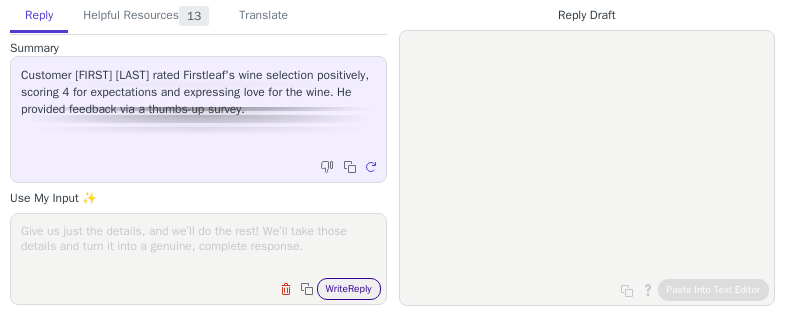 click on "Write  Reply" at bounding box center (349, 289) 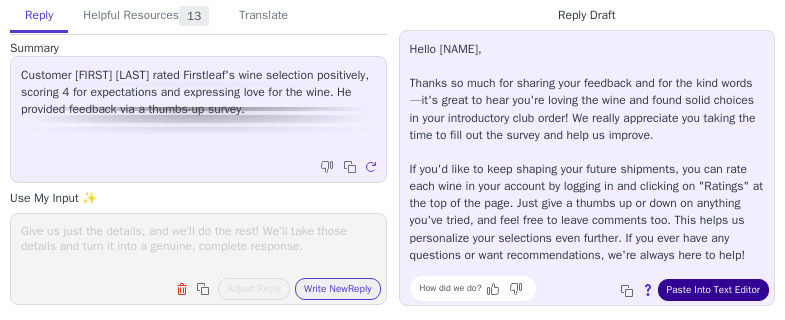click on "Paste Into Text Editor" at bounding box center [713, 290] 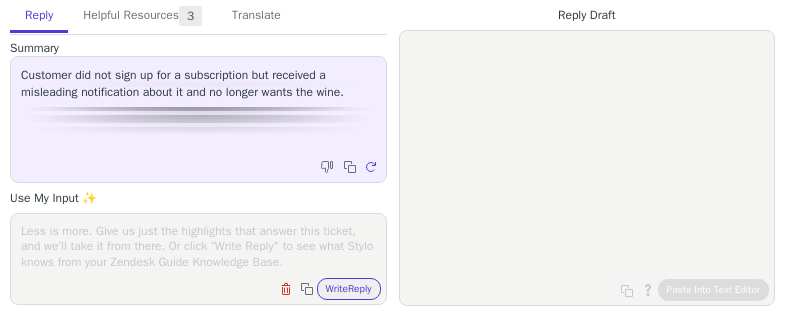 scroll, scrollTop: 0, scrollLeft: 0, axis: both 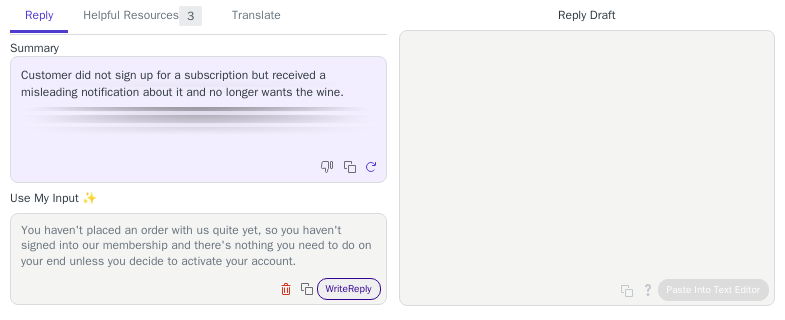 type on "You haven't placed an order with us quite yet, so you haven't signed into our membership and there's nothing you need to do on your end unless you decide to activate your account." 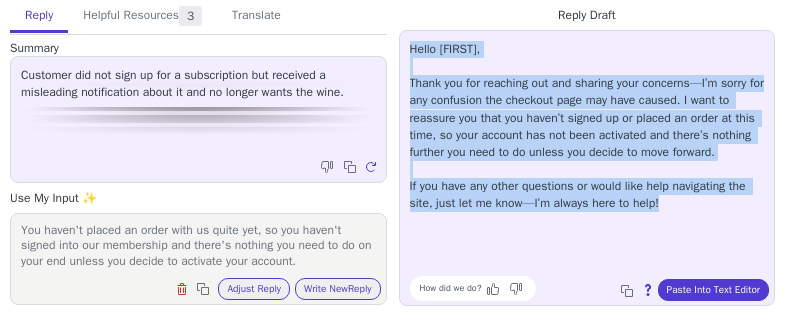 drag, startPoint x: 739, startPoint y: 225, endPoint x: 401, endPoint y: 51, distance: 380.15787 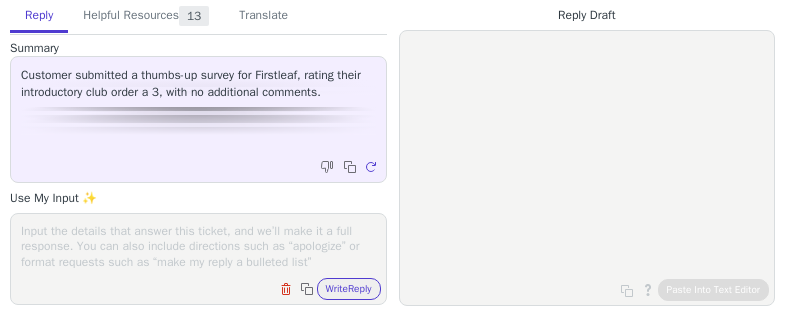 scroll, scrollTop: 0, scrollLeft: 0, axis: both 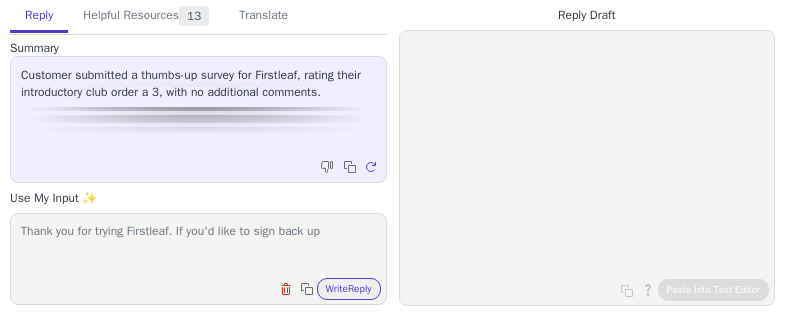 paste on "We have a Wine Concierge team who can help customize future boxes to your liking, or can discuss other ways we can potentially improve your club experience." 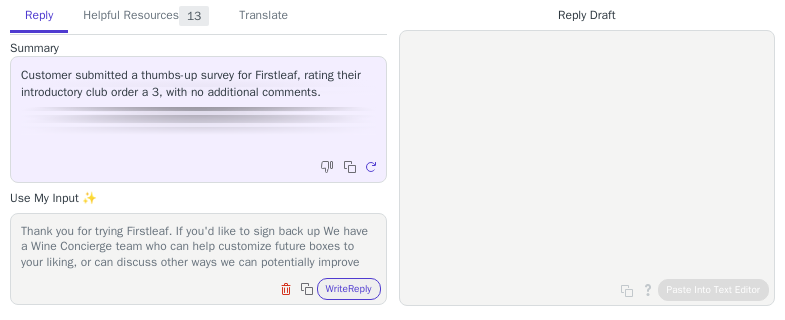 scroll, scrollTop: 16, scrollLeft: 0, axis: vertical 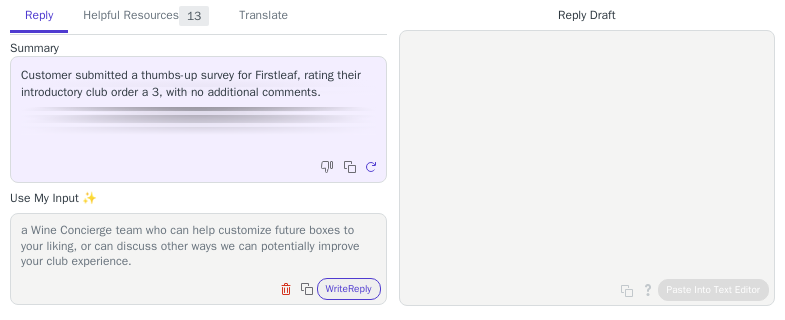 click on "Thank you for trying Firstleaf. If you'd like to sign back up We have a Wine Concierge team who can help customize future boxes to your liking, or can discuss other ways we can potentially improve your club experience." at bounding box center (198, 246) 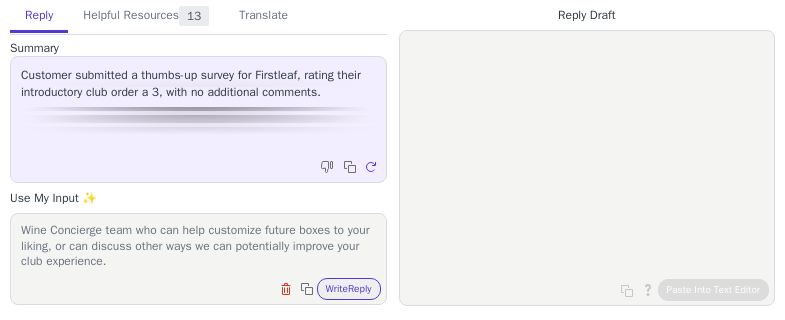 scroll, scrollTop: 0, scrollLeft: 0, axis: both 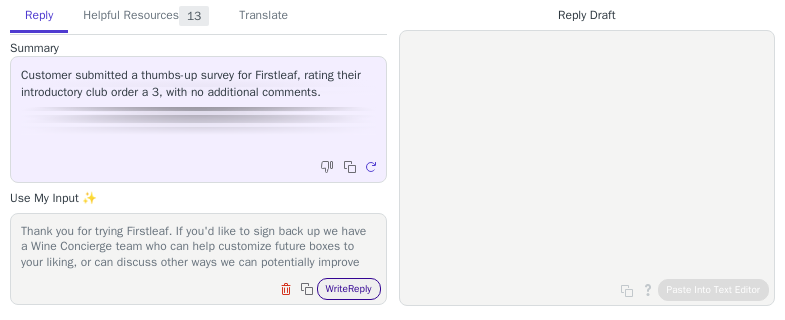 type on "Thank you for trying Firstleaf. If you'd like to sign back up we have a Wine Concierge team who can help customize future boxes to your liking, or can discuss other ways we can potentially improve your club experience." 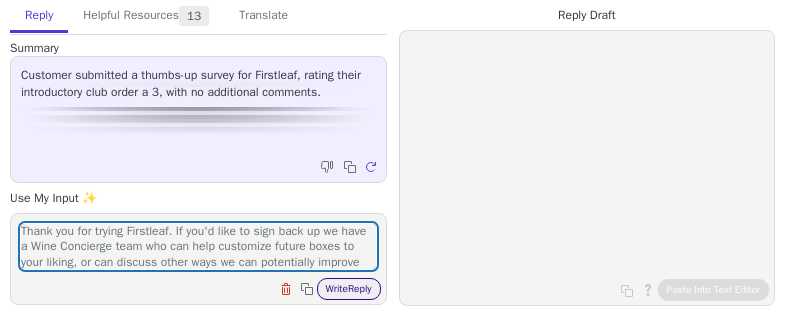 click on "Write  Reply" at bounding box center [349, 289] 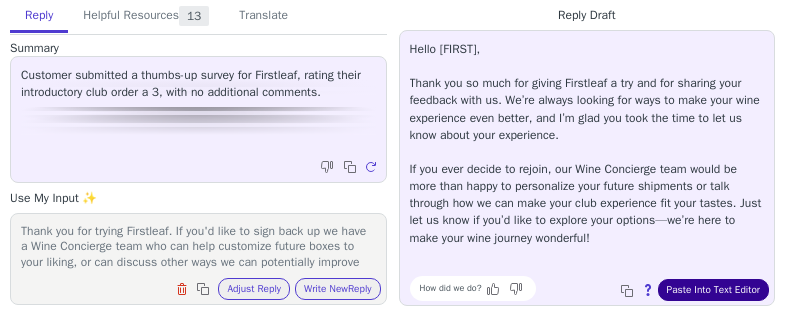 click on "Paste Into Text Editor" at bounding box center [713, 290] 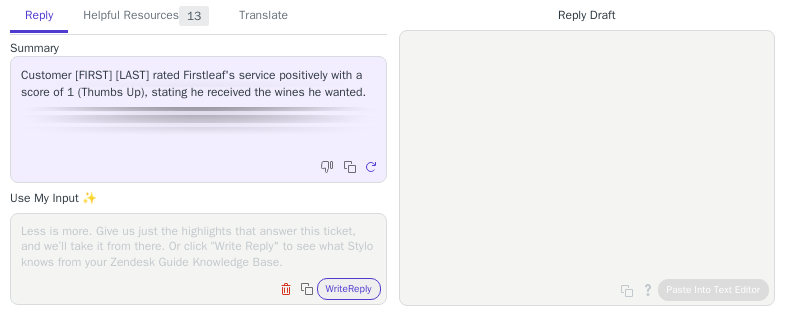 scroll, scrollTop: 0, scrollLeft: 0, axis: both 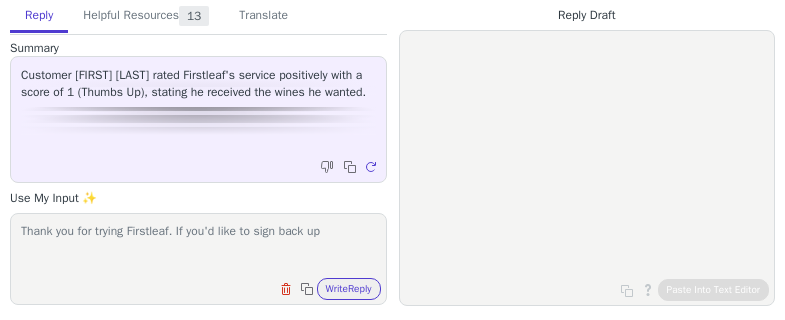 paste on "We have a Wine Concierge team who can help customize future boxes to your liking, or can discuss other ways we can potentially improve your club experience." 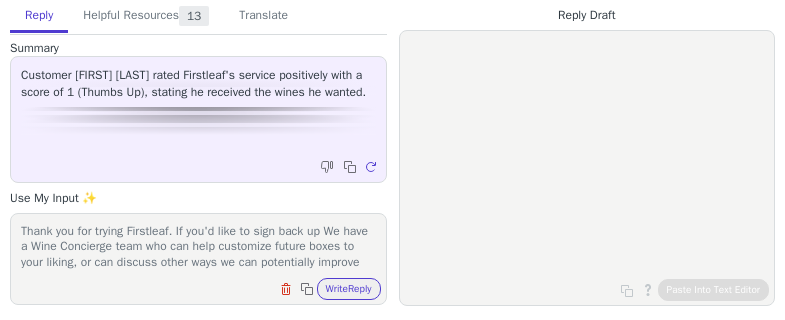 scroll, scrollTop: 16, scrollLeft: 0, axis: vertical 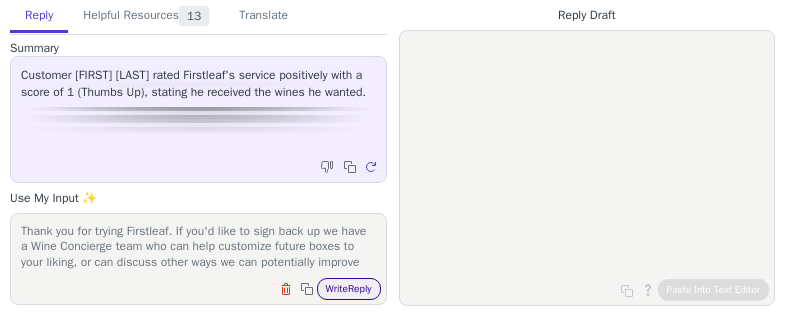 type on "Thank you for trying Firstleaf. If you'd like to sign back up we have a Wine Concierge team who can help customize future boxes to your liking, or can discuss other ways we can potentially improve your club experience." 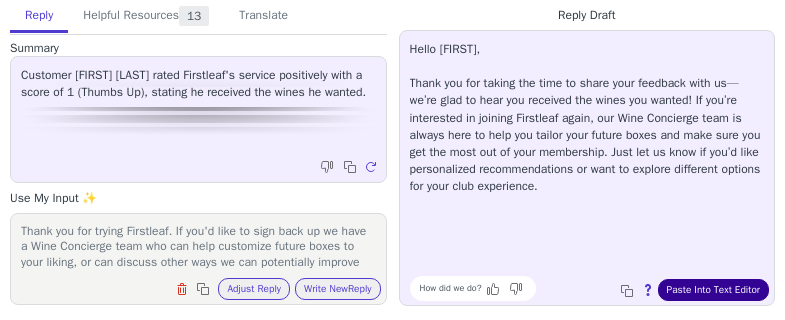 click on "Paste Into Text Editor" at bounding box center (713, 290) 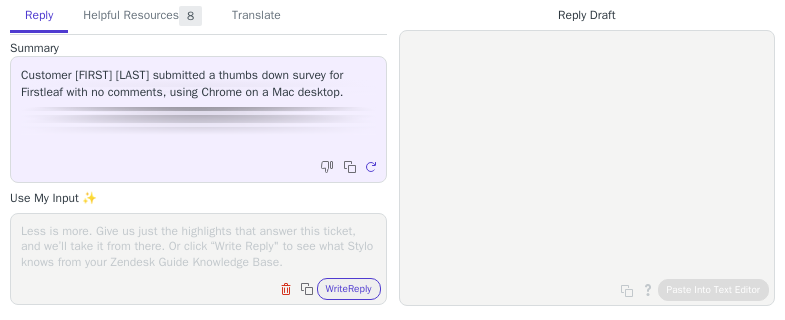 scroll, scrollTop: 0, scrollLeft: 0, axis: both 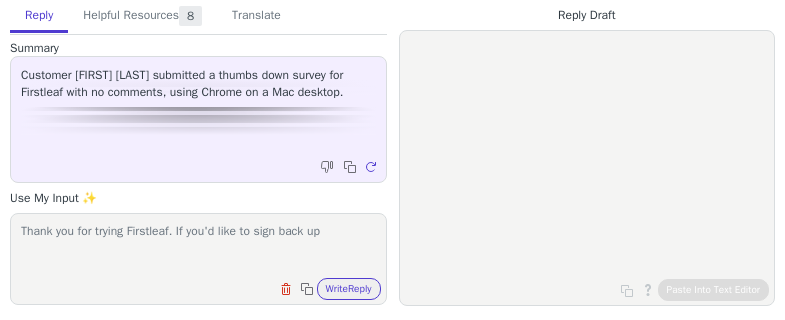 paste on "We have a Wine Concierge team who can help customize future boxes to your liking, or can discuss other ways we can potentially improve your club experience." 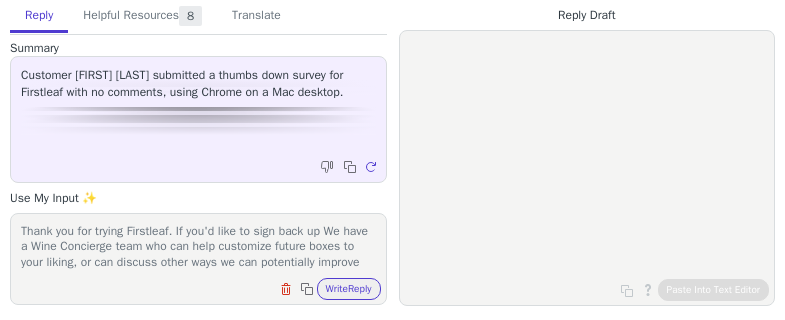 scroll, scrollTop: 16, scrollLeft: 0, axis: vertical 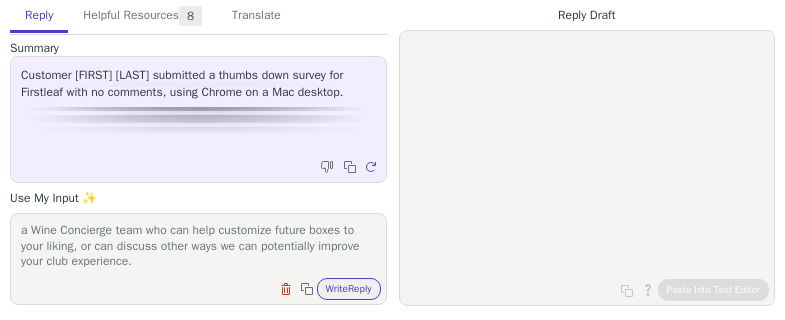 click on "Thank you for trying Firstleaf. If you'd like to sign back up We have a Wine Concierge team who can help customize future boxes to your liking, or can discuss other ways we can potentially improve your club experience." at bounding box center (198, 246) 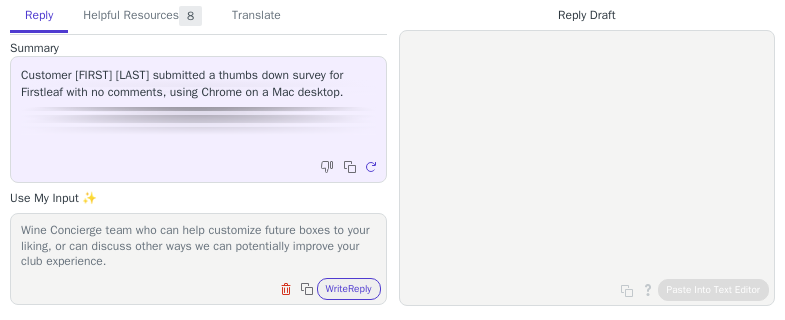 scroll, scrollTop: 0, scrollLeft: 0, axis: both 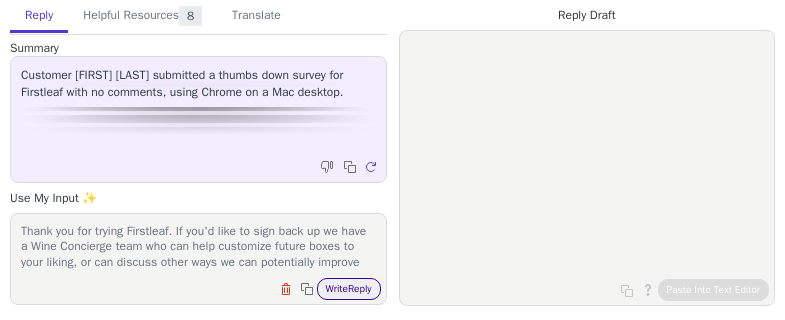 type on "Thank you for trying Firstleaf. If you'd like to sign back up we have a Wine Concierge team who can help customize future boxes to your liking, or can discuss other ways we can potentially improve your club experience." 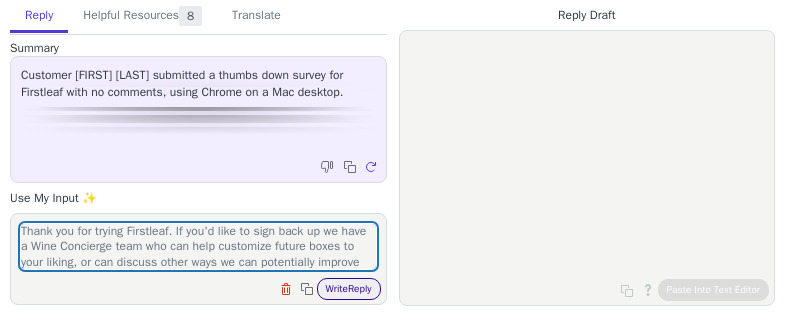 click on "Write  Reply" at bounding box center (349, 289) 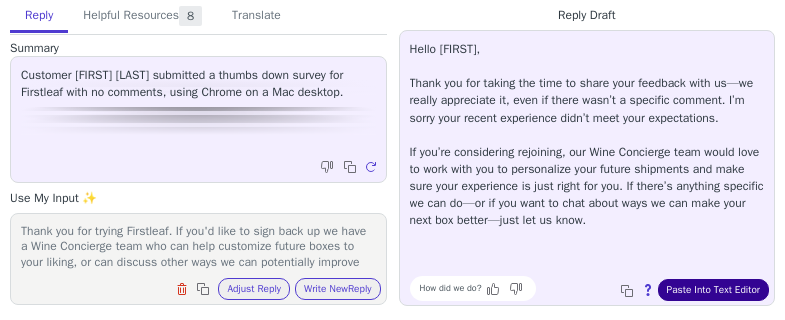 click on "Paste Into Text Editor" at bounding box center (713, 290) 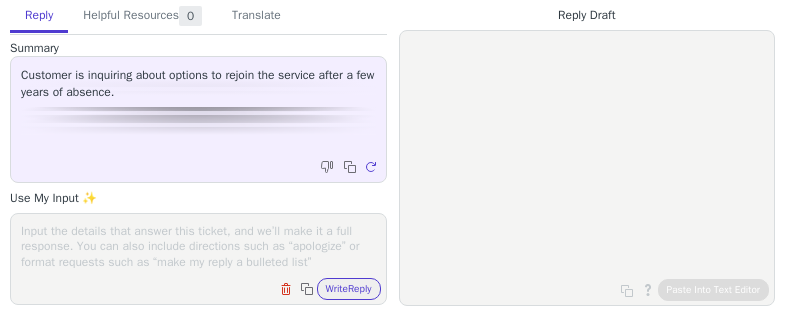 scroll, scrollTop: 0, scrollLeft: 0, axis: both 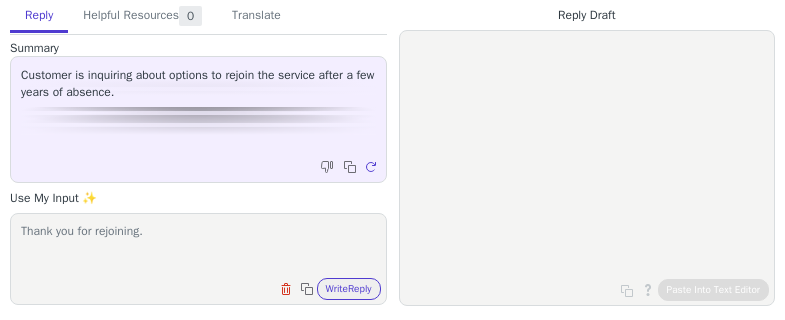 paste on "regular club shipments are always 6 bottles for $90 - $120 plus shipping and tax, depending on which membership plan you choose.  Shipping is $19.95.  Your frequency is set to every 2-12 weeks based on the shipment frequency and schedule in your account.
If you are interested in doubling up any future club orders, 12-bottle shipments are $180 - $240 plus tax, depending on the membership plan you are in. By opting for twelve club bottles, you will either receive 12 different wines - or - 6 different wines with 2 bottles of each (your choice!). Shipping is $29.95 and you receive 14-bottles for the price of 12 when you double!  For 12-bottle orders, we add two of our exclusive Fine Wines for free.
If you have any questions or concerns, please let me know." 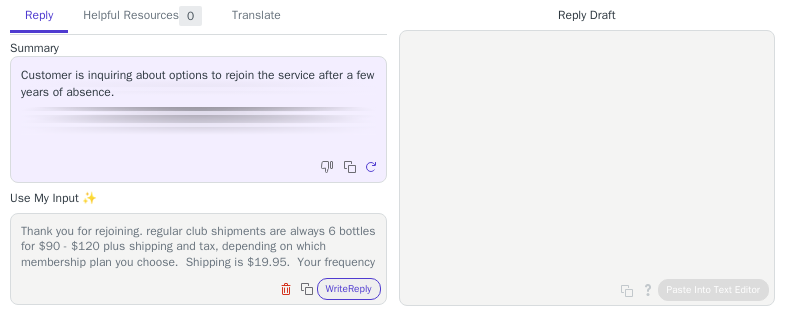 scroll, scrollTop: 216, scrollLeft: 0, axis: vertical 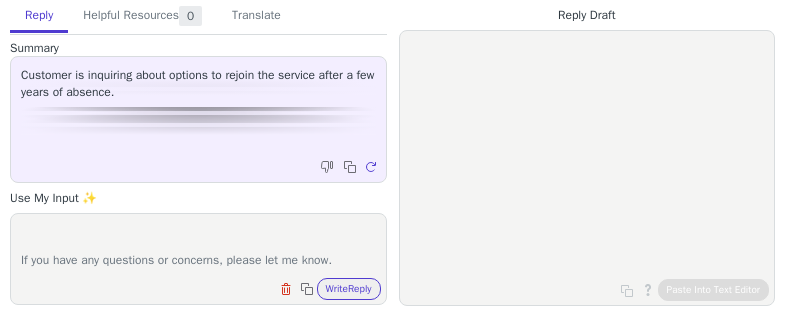 click on "Thank you for rejoining. regular club shipments are always 6 bottles for $90 - $120 plus shipping and tax, depending on which membership plan you choose.  Shipping is $19.95.  Your frequency is set to every 2-12 weeks based on the shipment frequency and schedule in your account.
If you are interested in doubling up any future club orders, 12-bottle shipments are $180 - $240 plus tax, depending on the membership plan you are in. By opting for twelve club bottles, you will either receive 12 different wines - or - 6 different wines with 2 bottles of each (your choice!). Shipping is $29.95 and you receive 14-bottles for the price of 12 when you double!  For 12-bottle orders, we add two of our exclusive Fine Wines for free.
If you have any questions or concerns, please let me know." at bounding box center (198, 246) 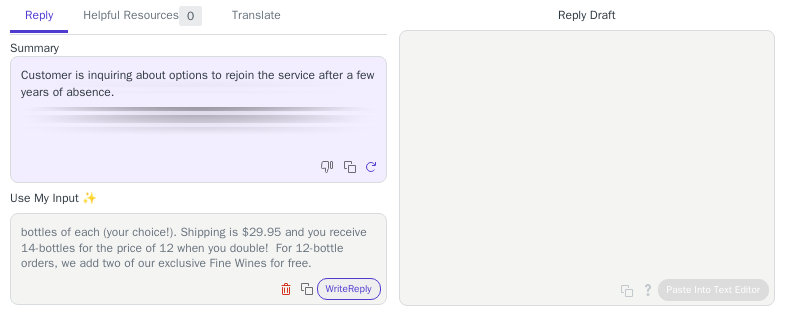 scroll, scrollTop: 201, scrollLeft: 0, axis: vertical 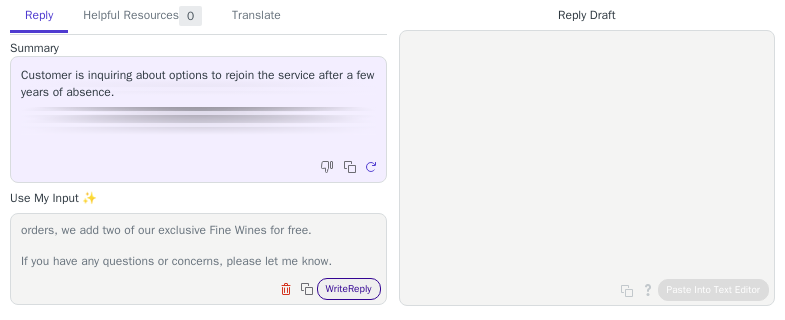 type on "Thank you for rejoining. regular club shipments are always 6 bottles for $90 - $120 plus shipping and tax, depending on which membership plan you choose.  Shipping is $19.95.  Your frequency is set to every 2-12 weeks based on the shipment frequency and schedule in your account.
If you are interested in doubling up any future club orders, 12-bottle shipments are $180 - $240 plus tax, depending on the membership plan you are in. By opting for twelve club bottles, you will either receive 12 different wines - or - 6 different wines with 2 bottles of each (your choice!). Shipping is $29.95 and you receive 14-bottles for the price of 12 when you double!  For 12-bottle orders, we add two of our exclusive Fine Wines for free.
If you have any questions or concerns, please let me know." 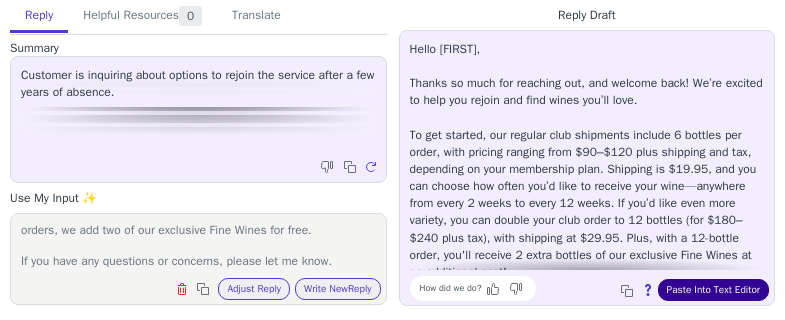 click on "Paste Into Text Editor" at bounding box center (713, 290) 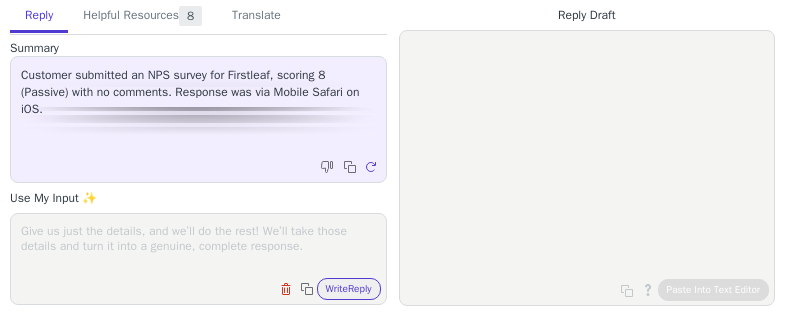 scroll, scrollTop: 0, scrollLeft: 0, axis: both 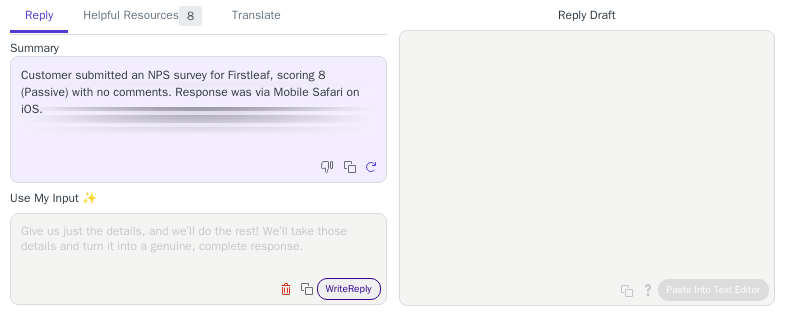 click on "Write  Reply" at bounding box center [349, 289] 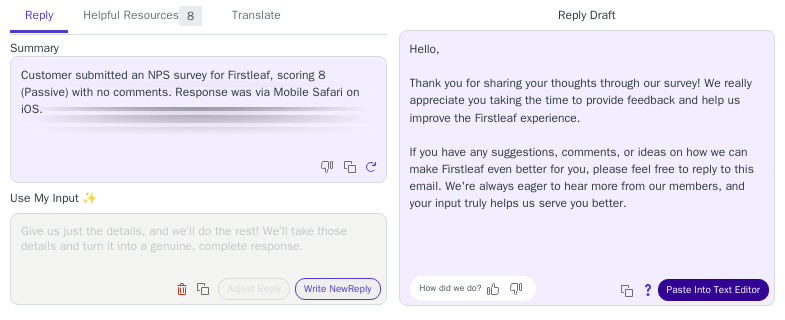click on "Paste Into Text Editor" at bounding box center (713, 290) 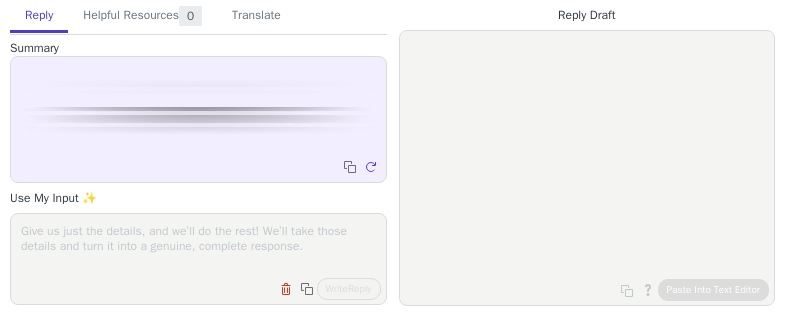 scroll, scrollTop: 0, scrollLeft: 0, axis: both 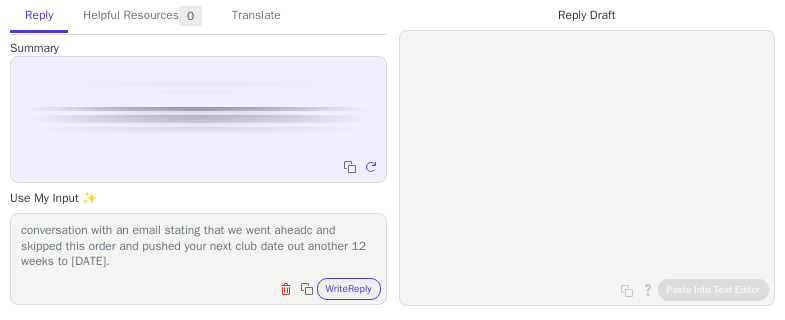 click on "Nice chatting with you today. Just wanted to follow up our conversation with an email stating that we went aheadc and skipped this order and pushed your next club date out another 12 weeks to [DATE]." at bounding box center (198, 246) 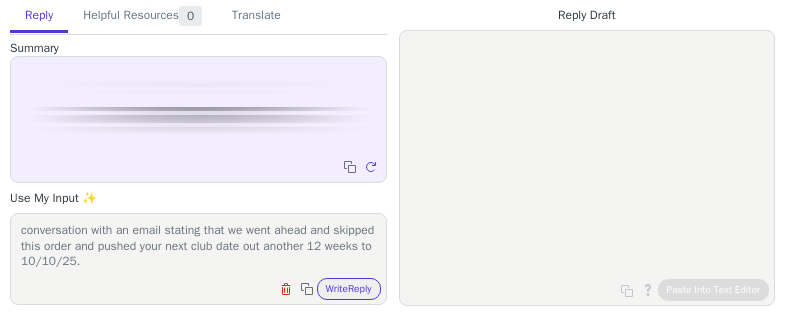 scroll, scrollTop: 15, scrollLeft: 0, axis: vertical 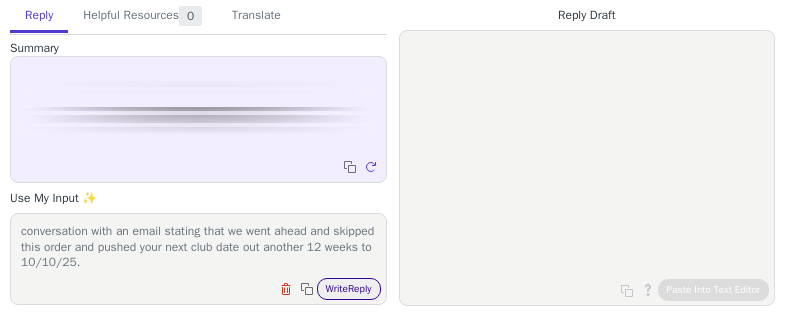 type on "Nice chatting with you today. Just wanted to follow up our conversation with an email stating that we went ahead and skipped this order and pushed your next club date out another 12 weeks to 10/10/25." 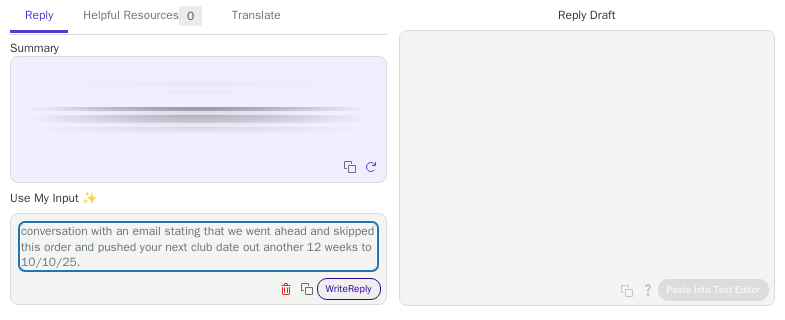 click on "Write  Reply" at bounding box center [349, 289] 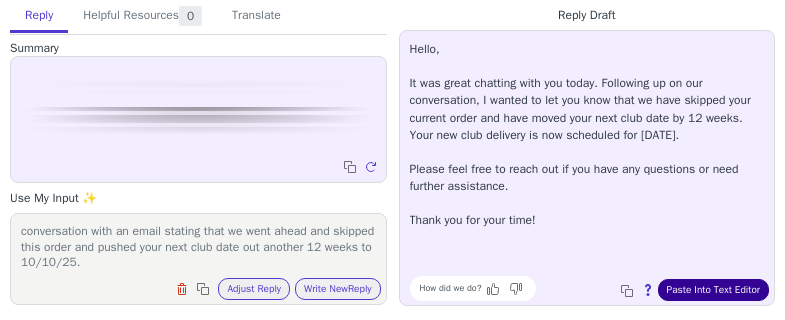 click on "Paste Into Text Editor" at bounding box center [713, 290] 